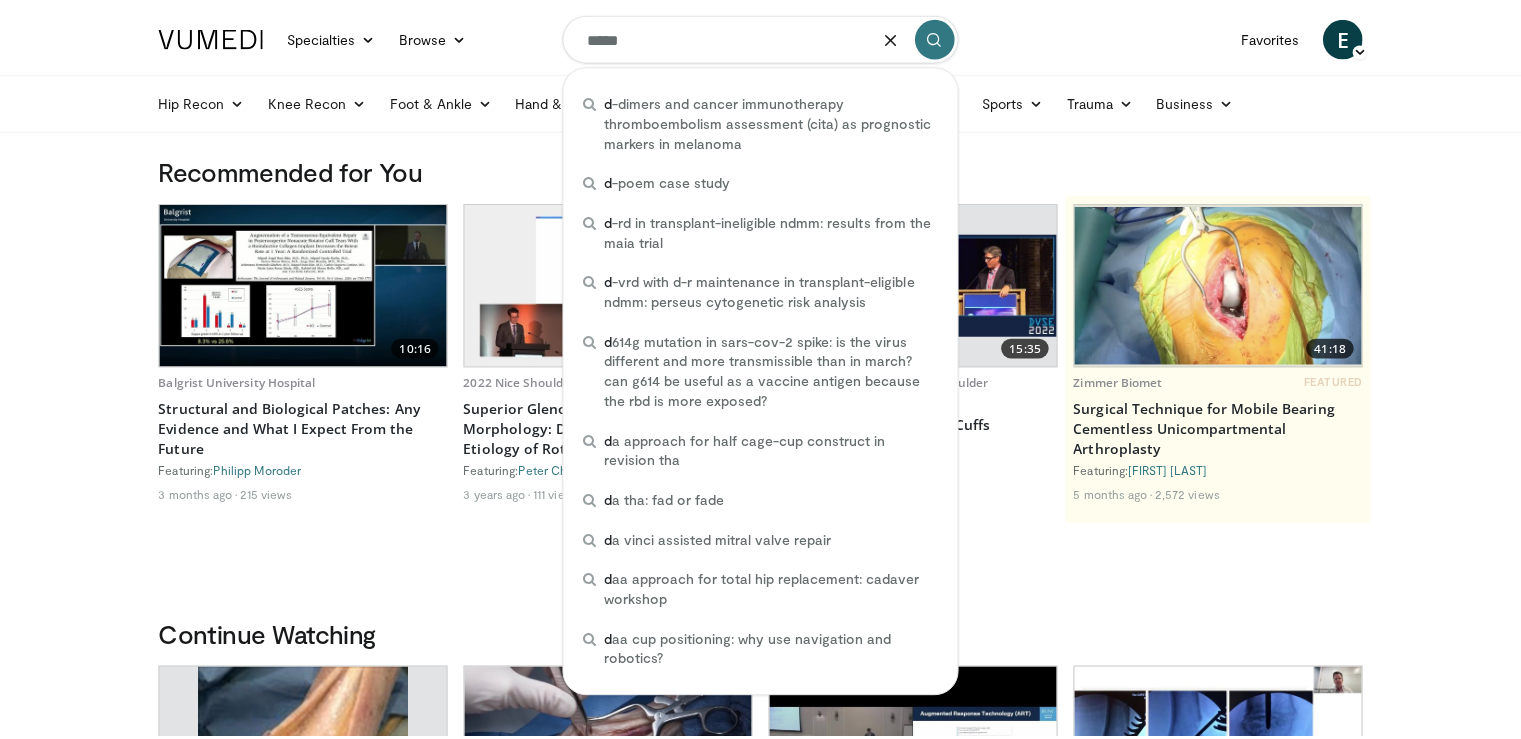 scroll, scrollTop: 0, scrollLeft: 0, axis: both 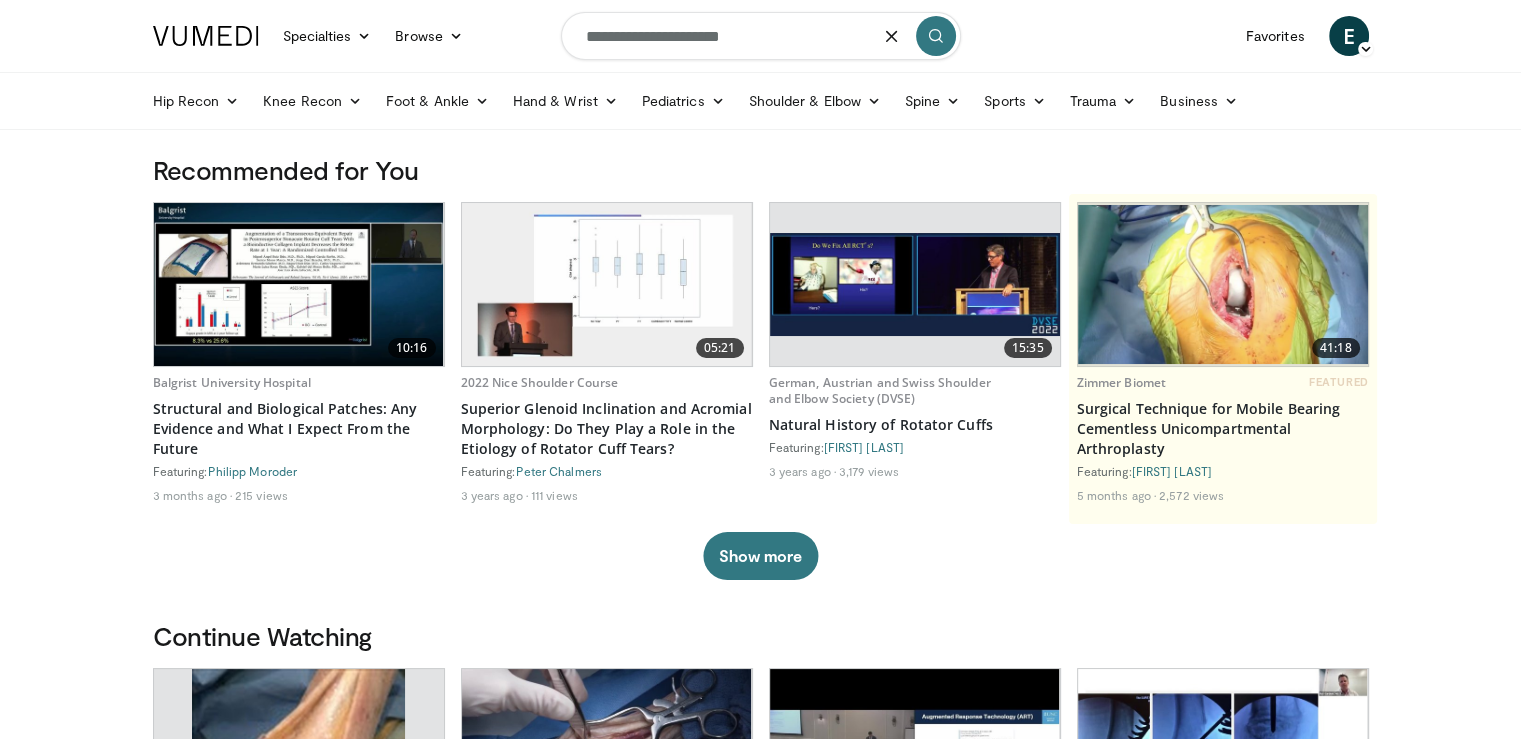type on "**********" 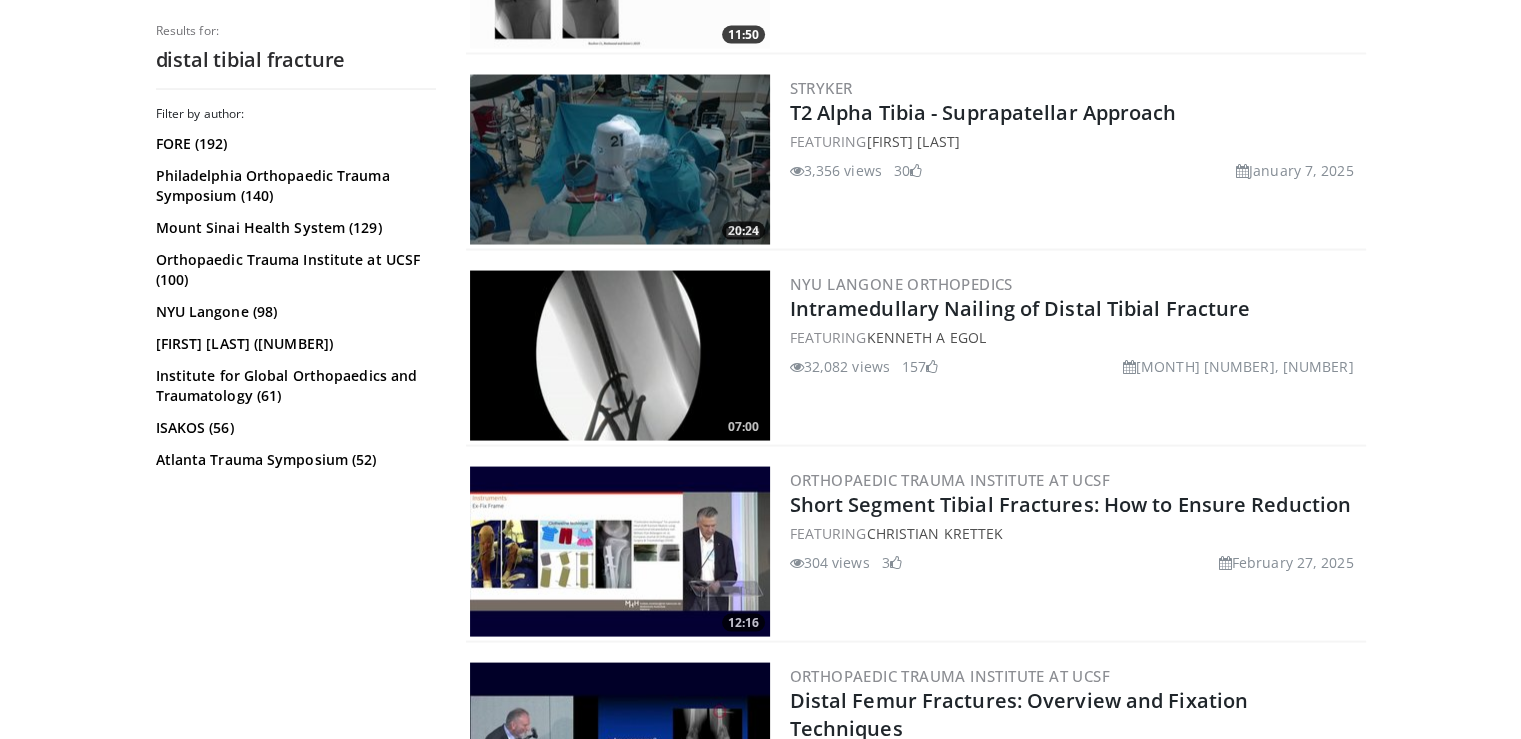 scroll, scrollTop: 3848, scrollLeft: 0, axis: vertical 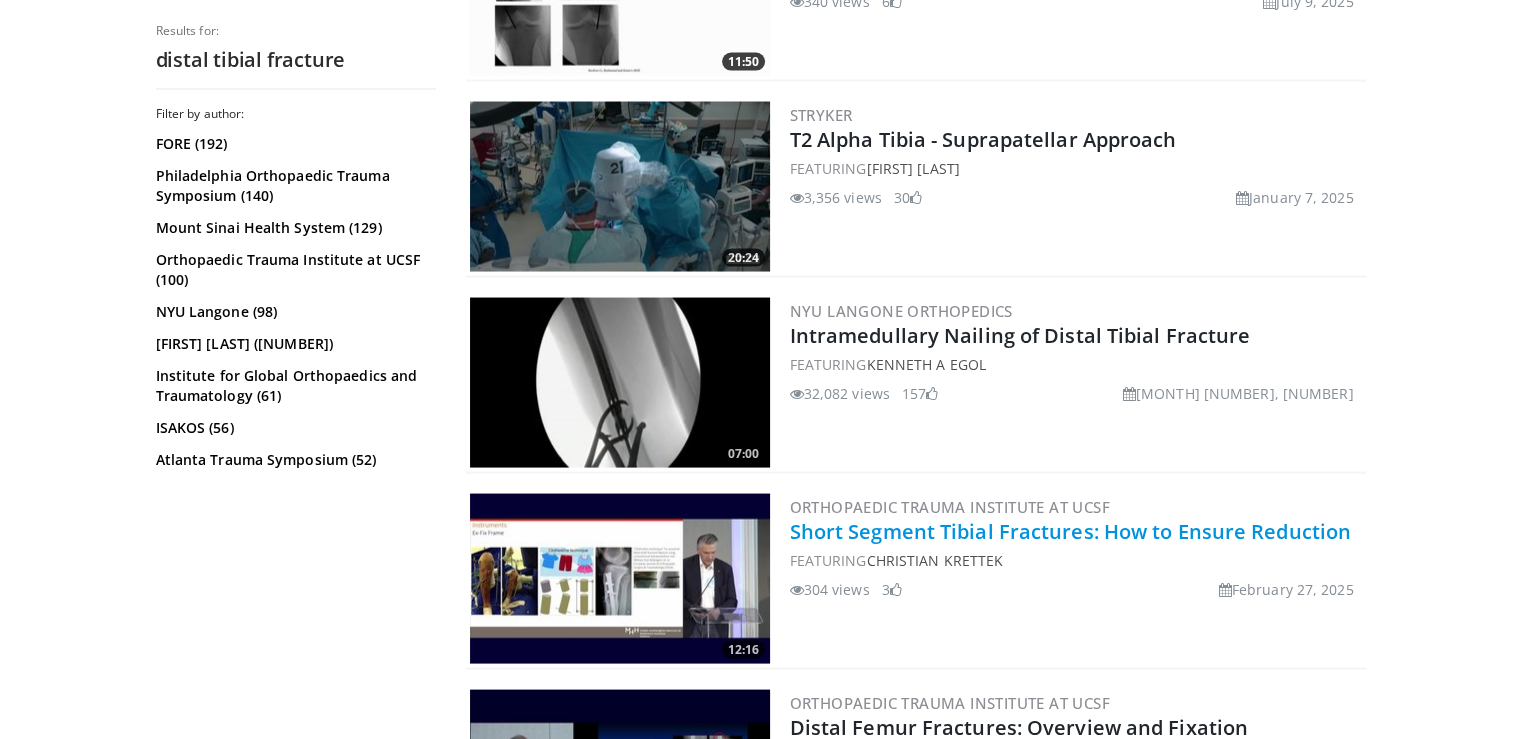 click on "Short Segment Tibial Fractures: How to Ensure Reduction" at bounding box center (1071, 531) 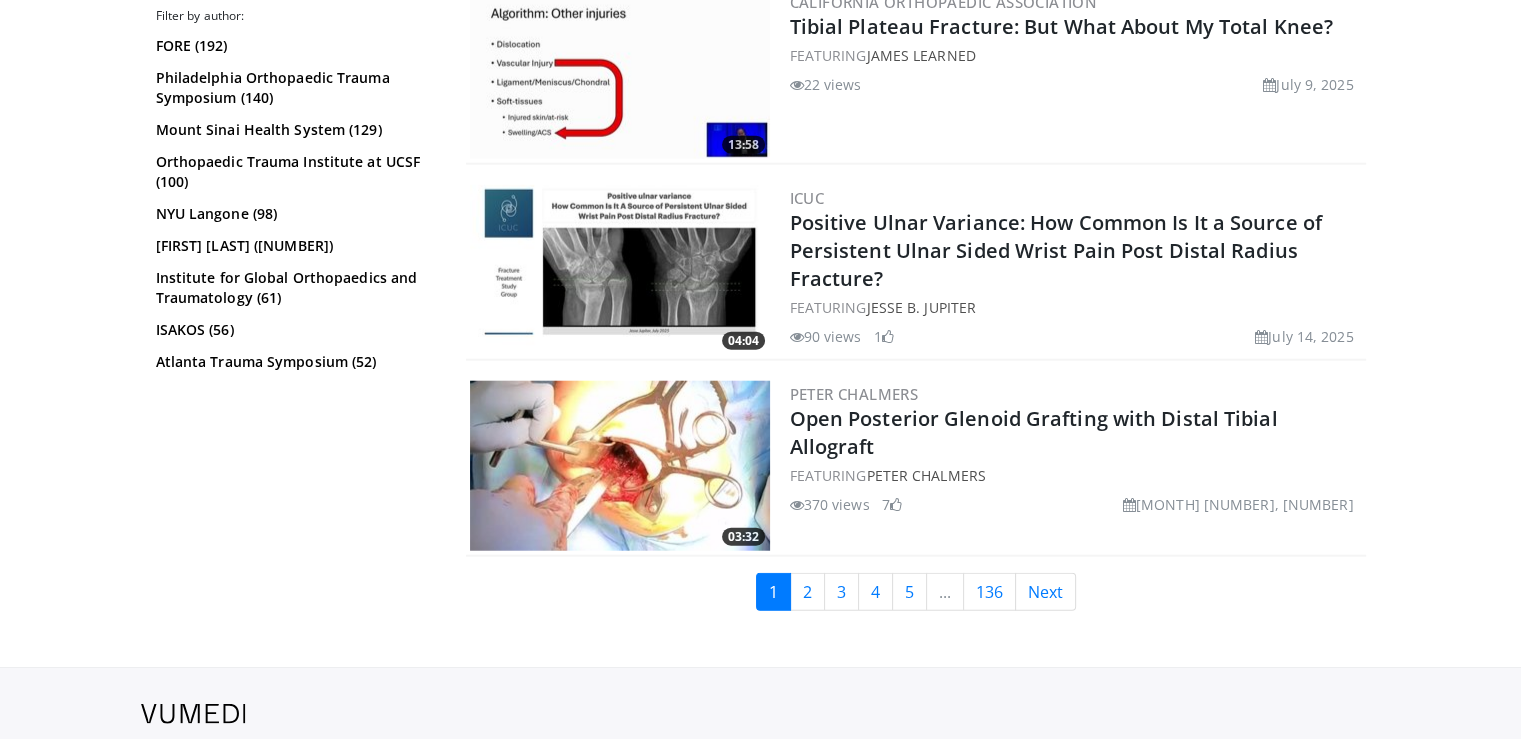 scroll, scrollTop: 5025, scrollLeft: 0, axis: vertical 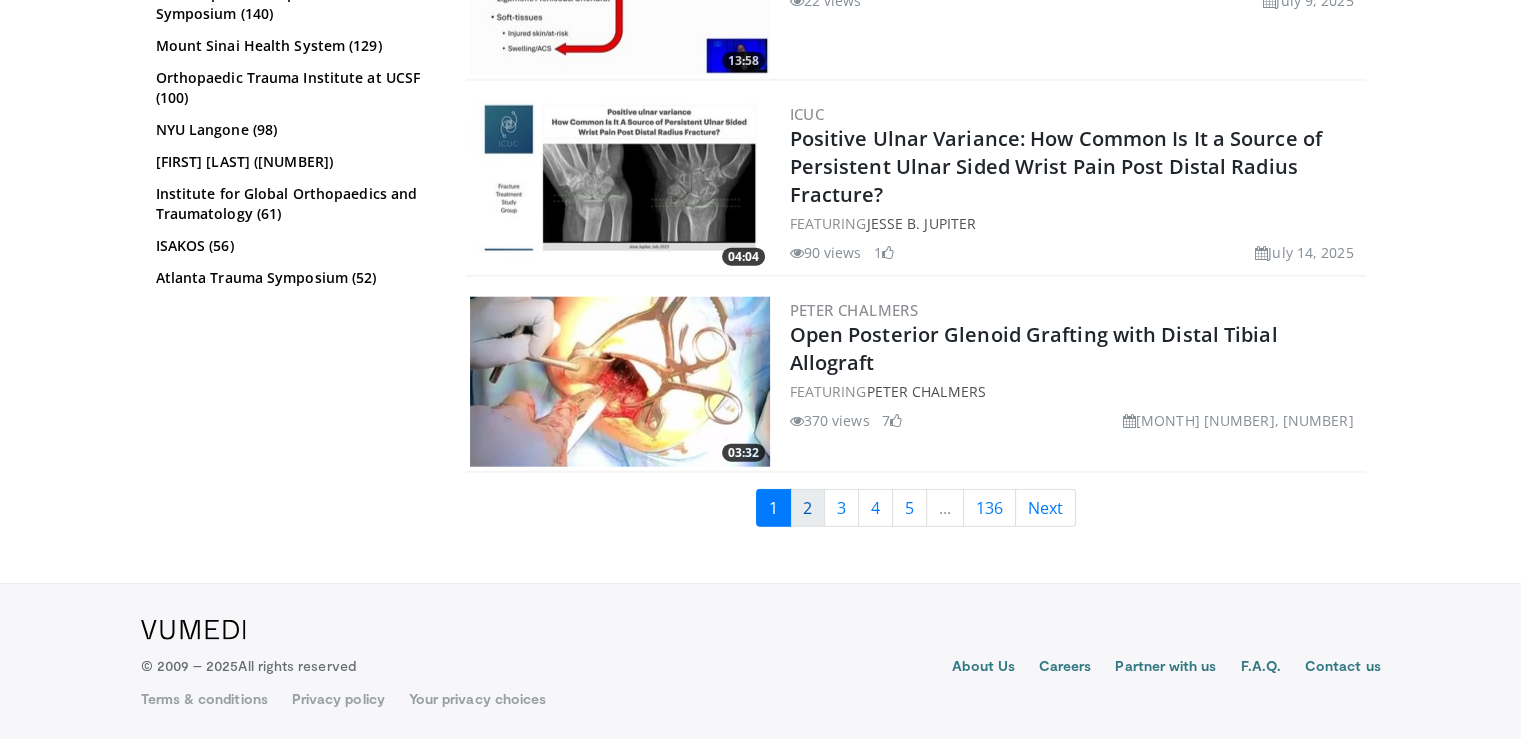 click on "2" at bounding box center (807, 508) 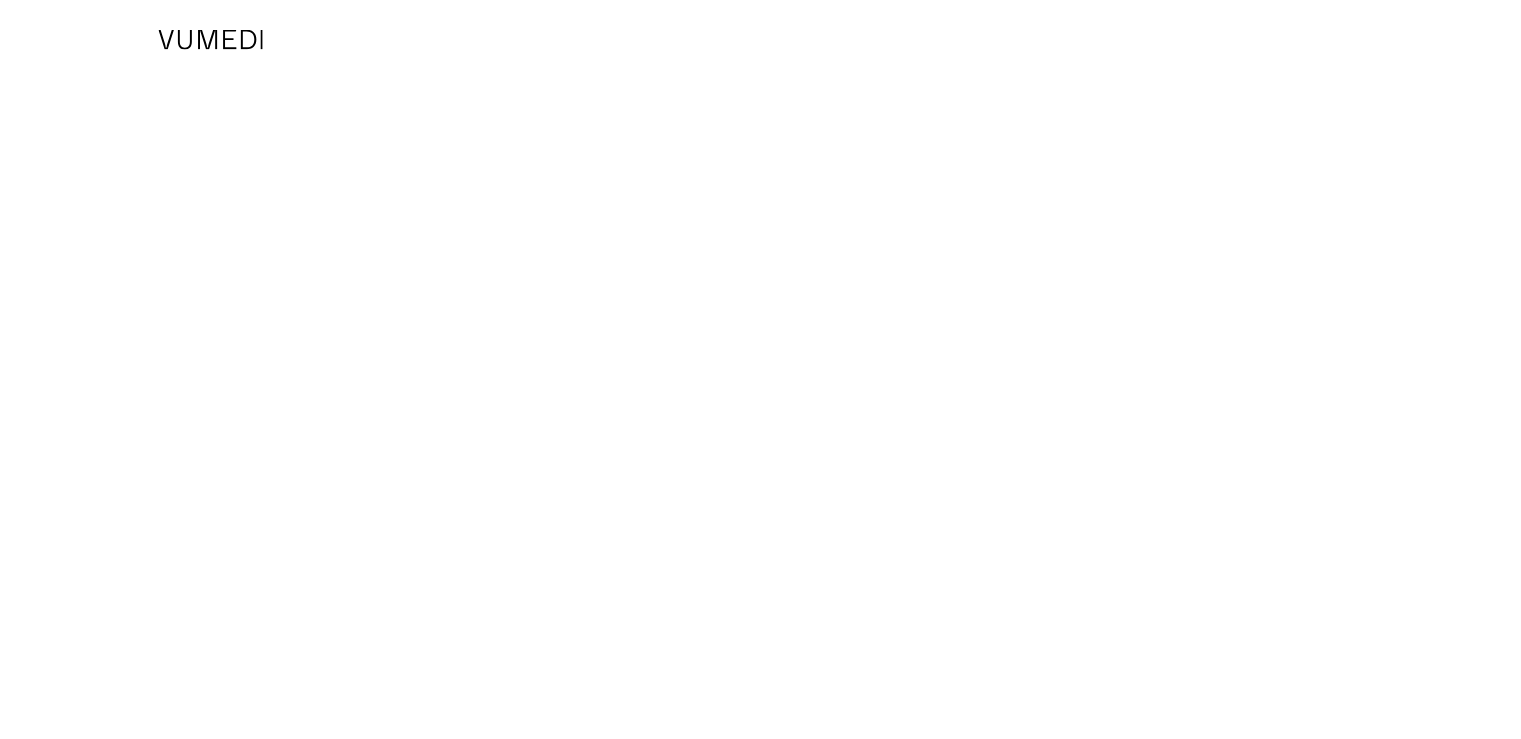 scroll, scrollTop: 0, scrollLeft: 0, axis: both 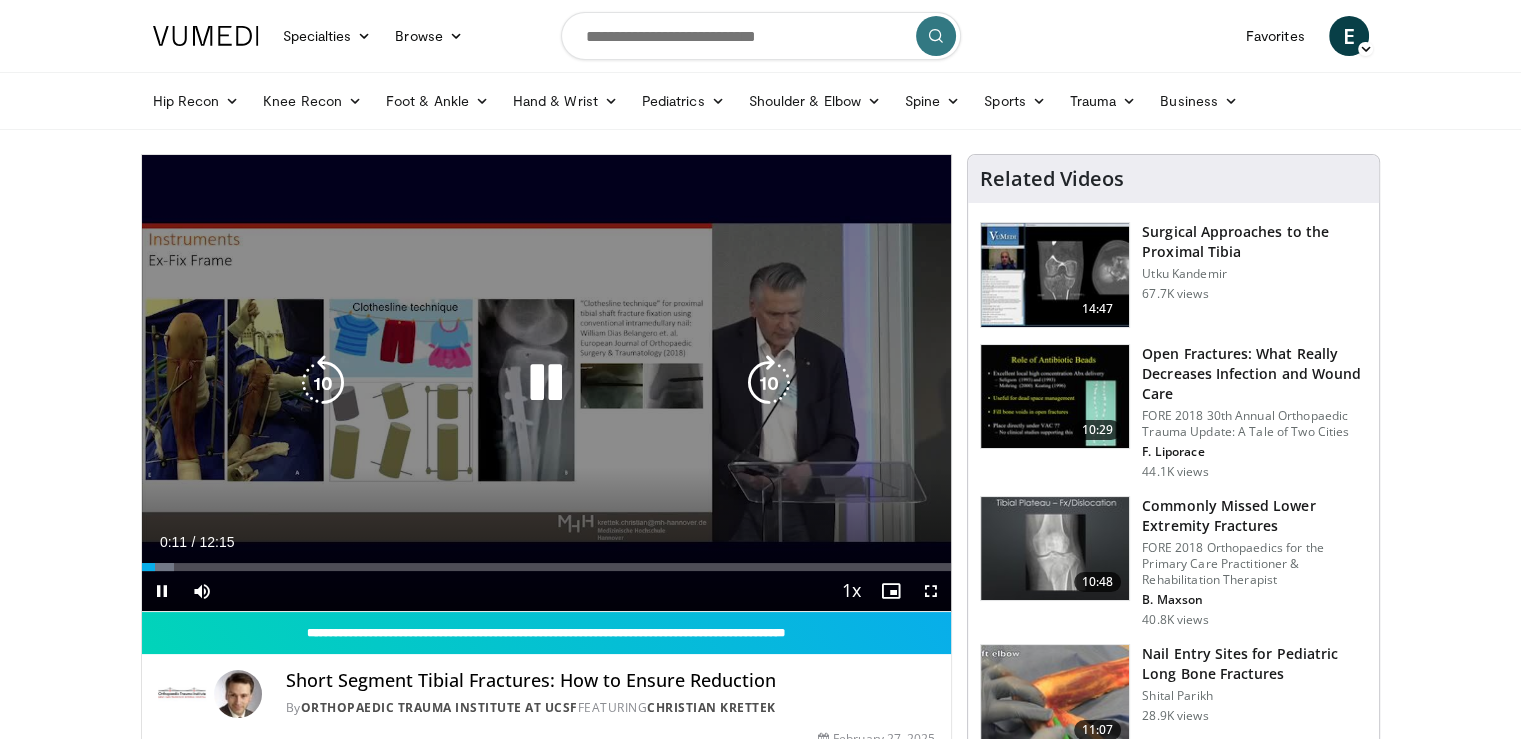click at bounding box center (546, 383) 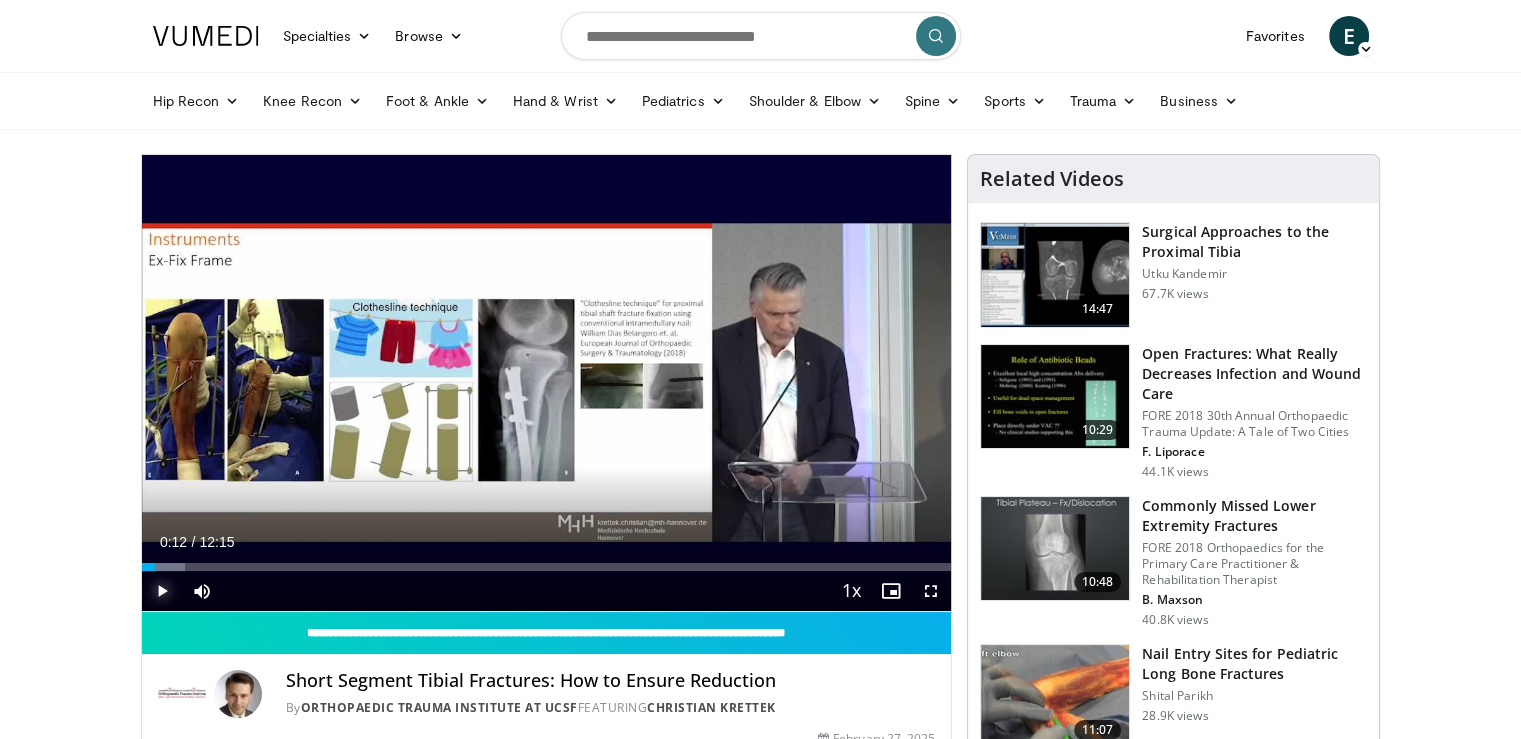 click at bounding box center [162, 591] 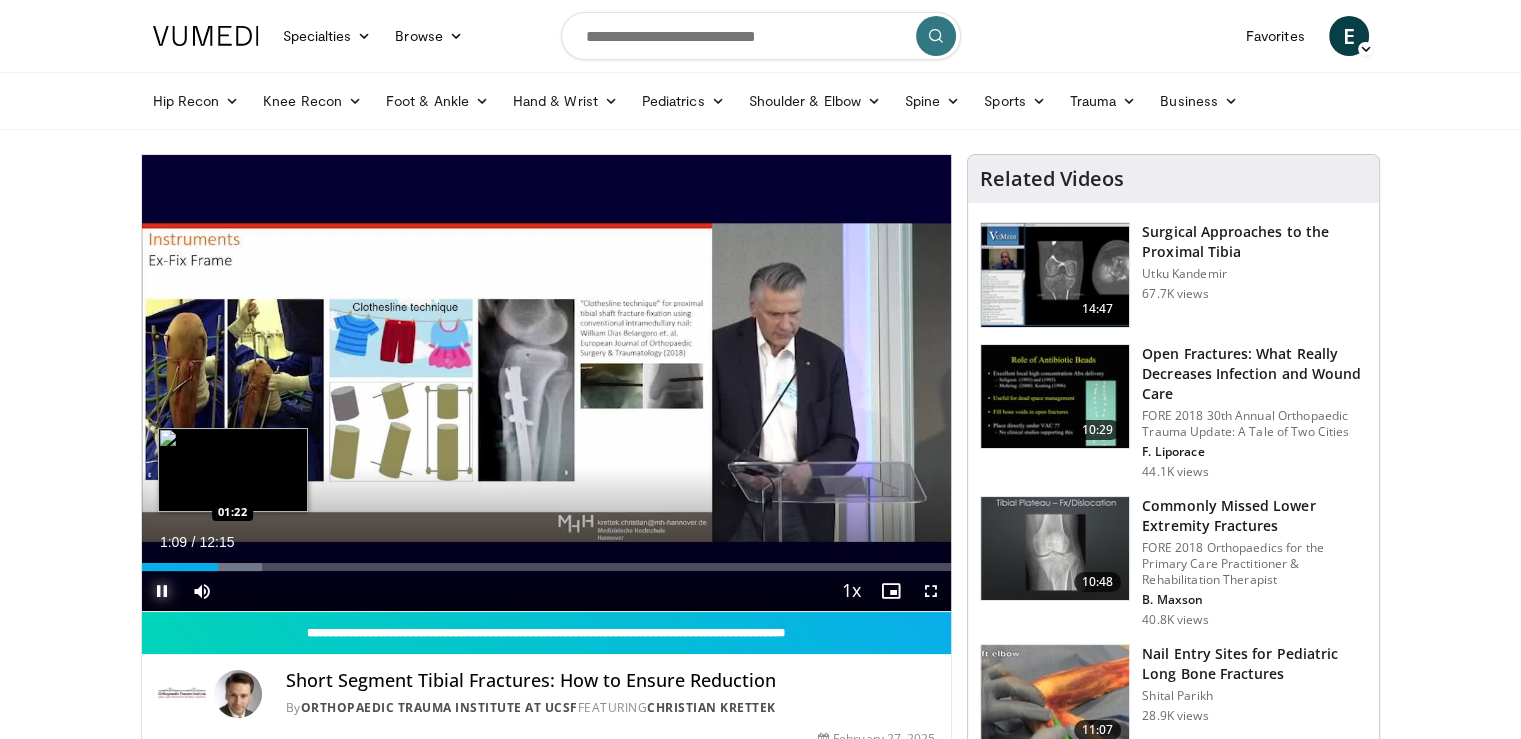 click on "Loaded :  14.92% 01:09 01:22" at bounding box center [547, 561] 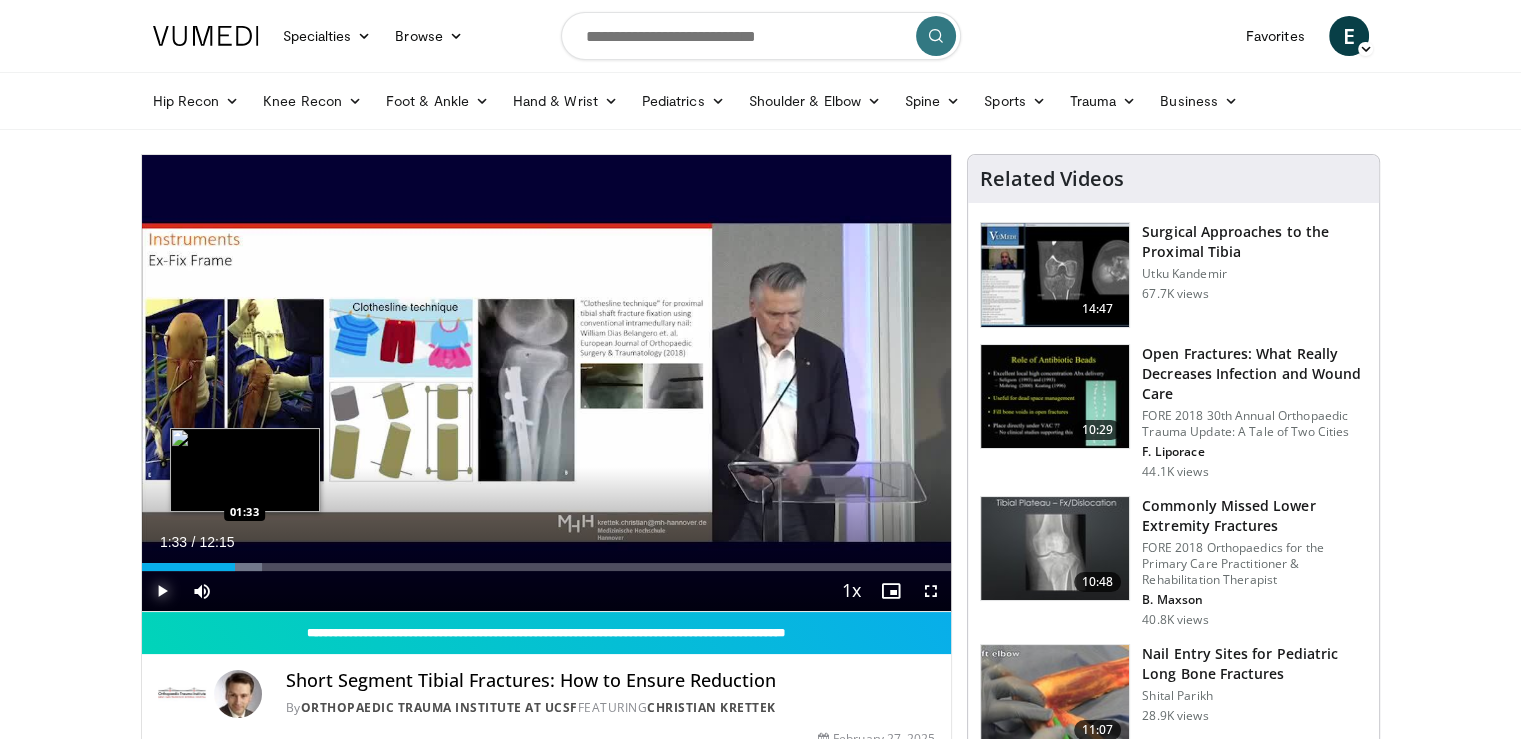 click at bounding box center [220, 567] 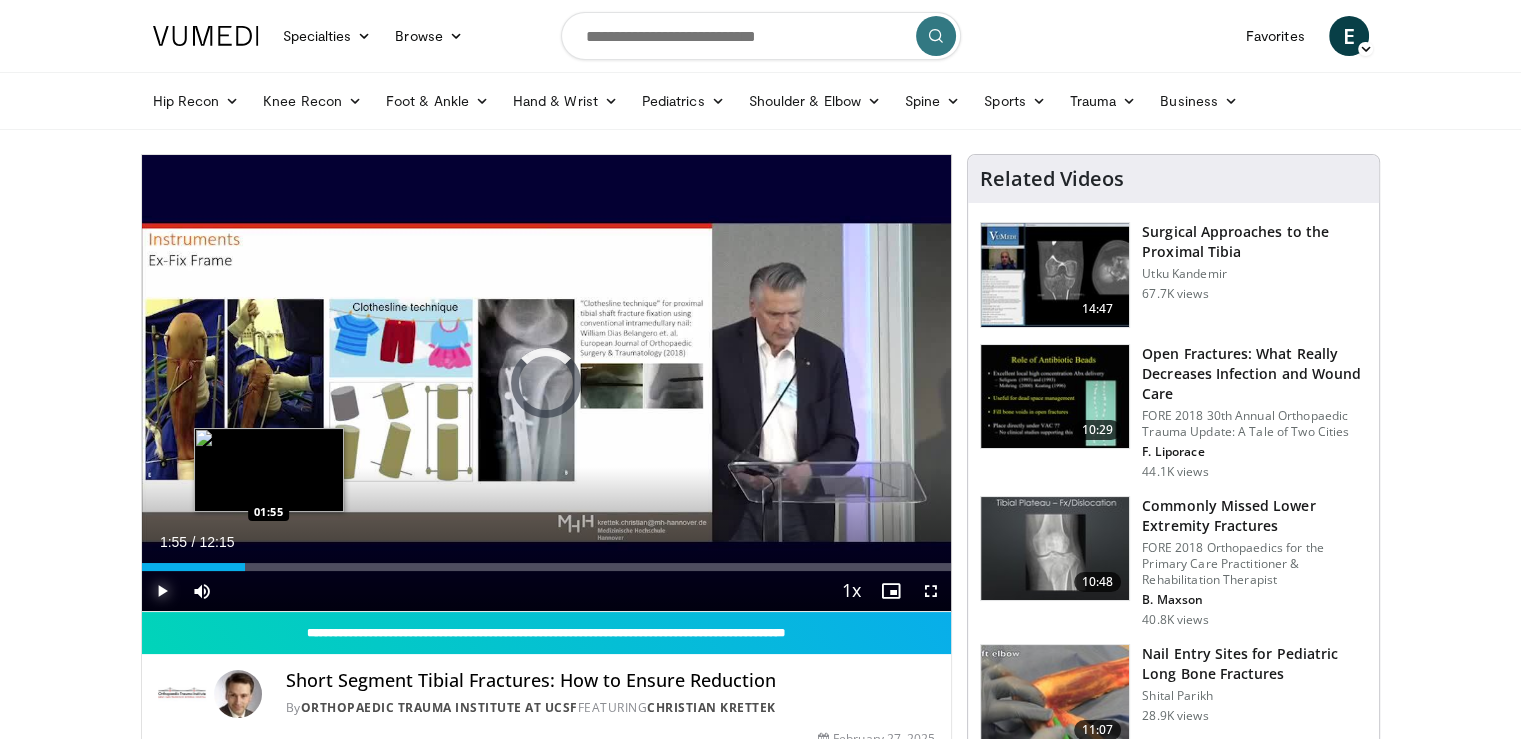 click on "Loaded :  0.00% 01:34 01:55" at bounding box center [547, 567] 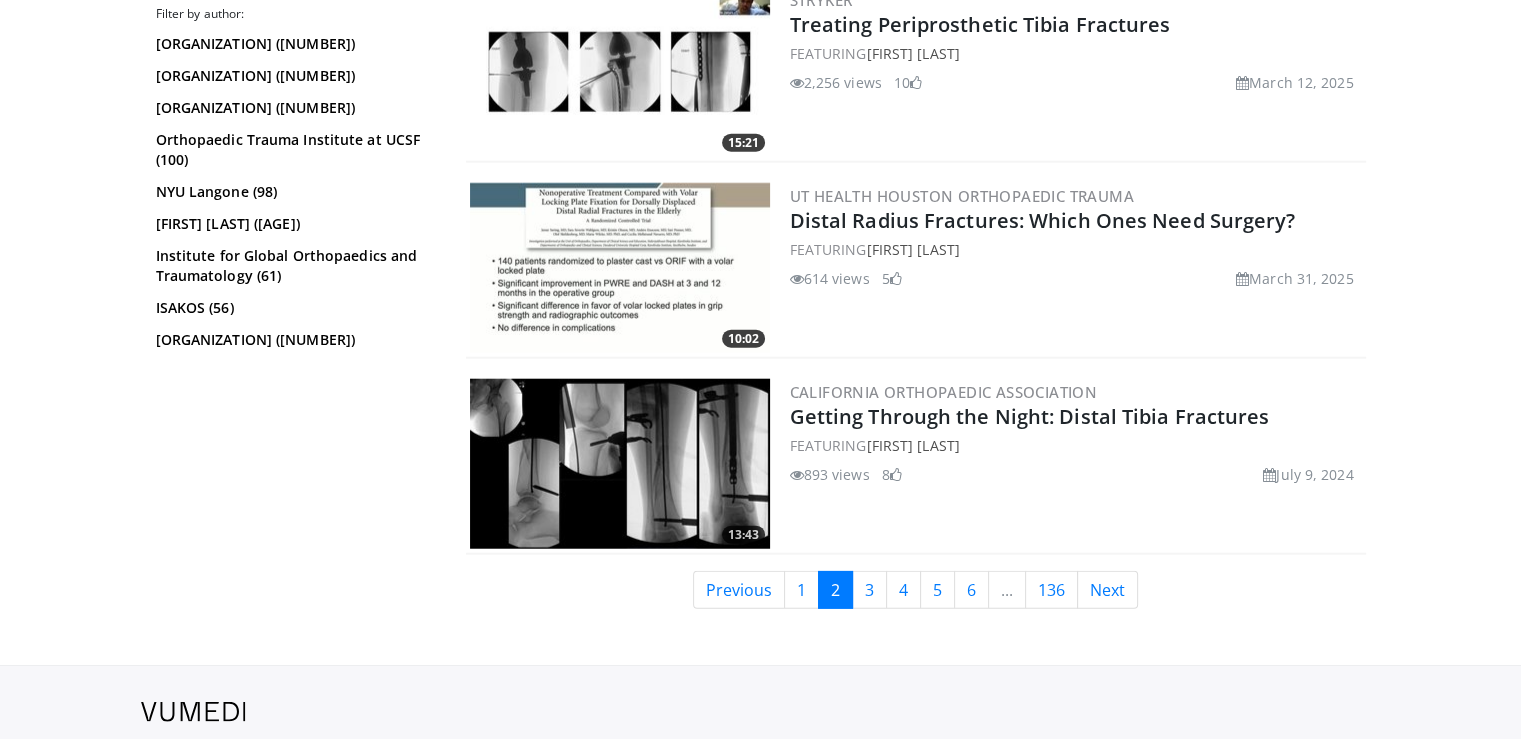 scroll, scrollTop: 4944, scrollLeft: 0, axis: vertical 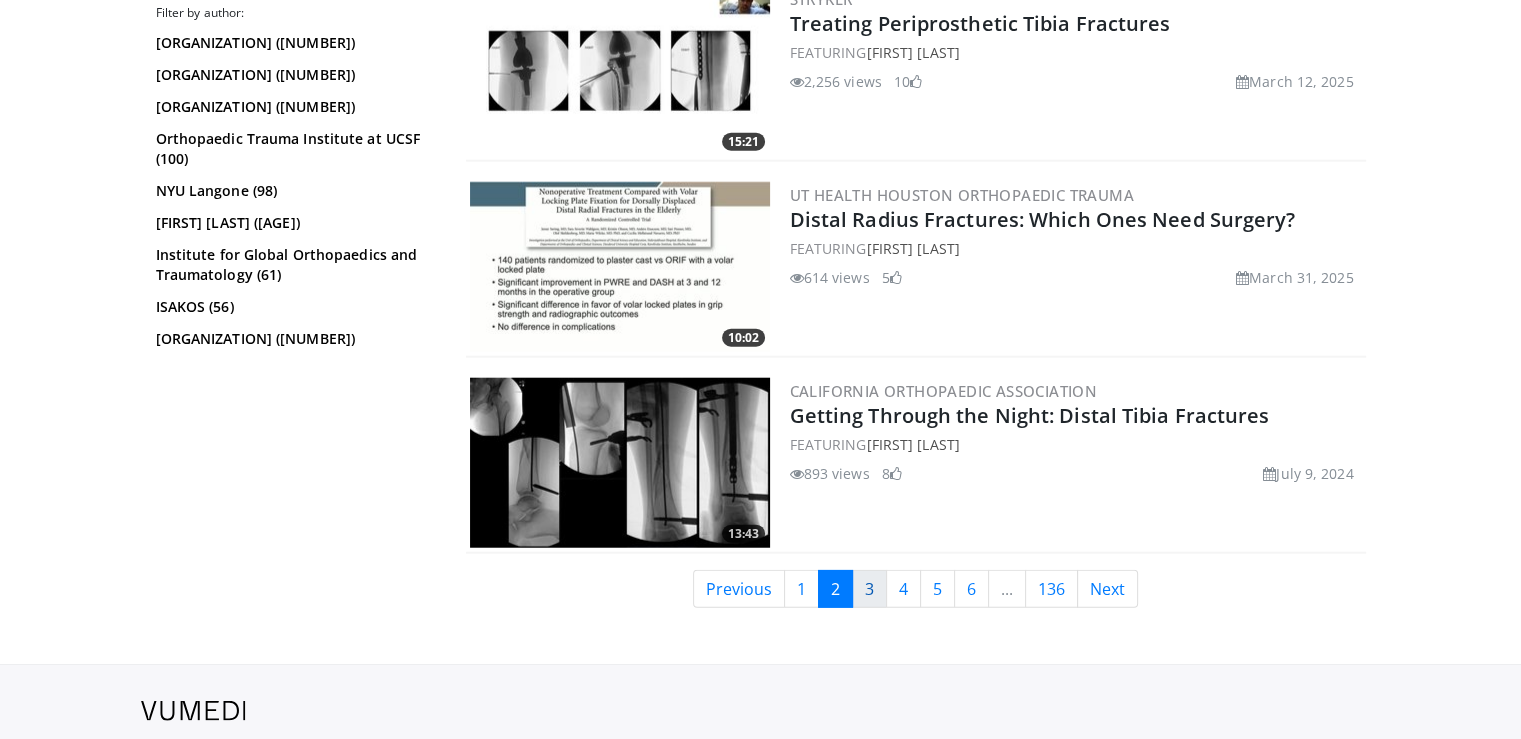 click on "3" at bounding box center (869, 589) 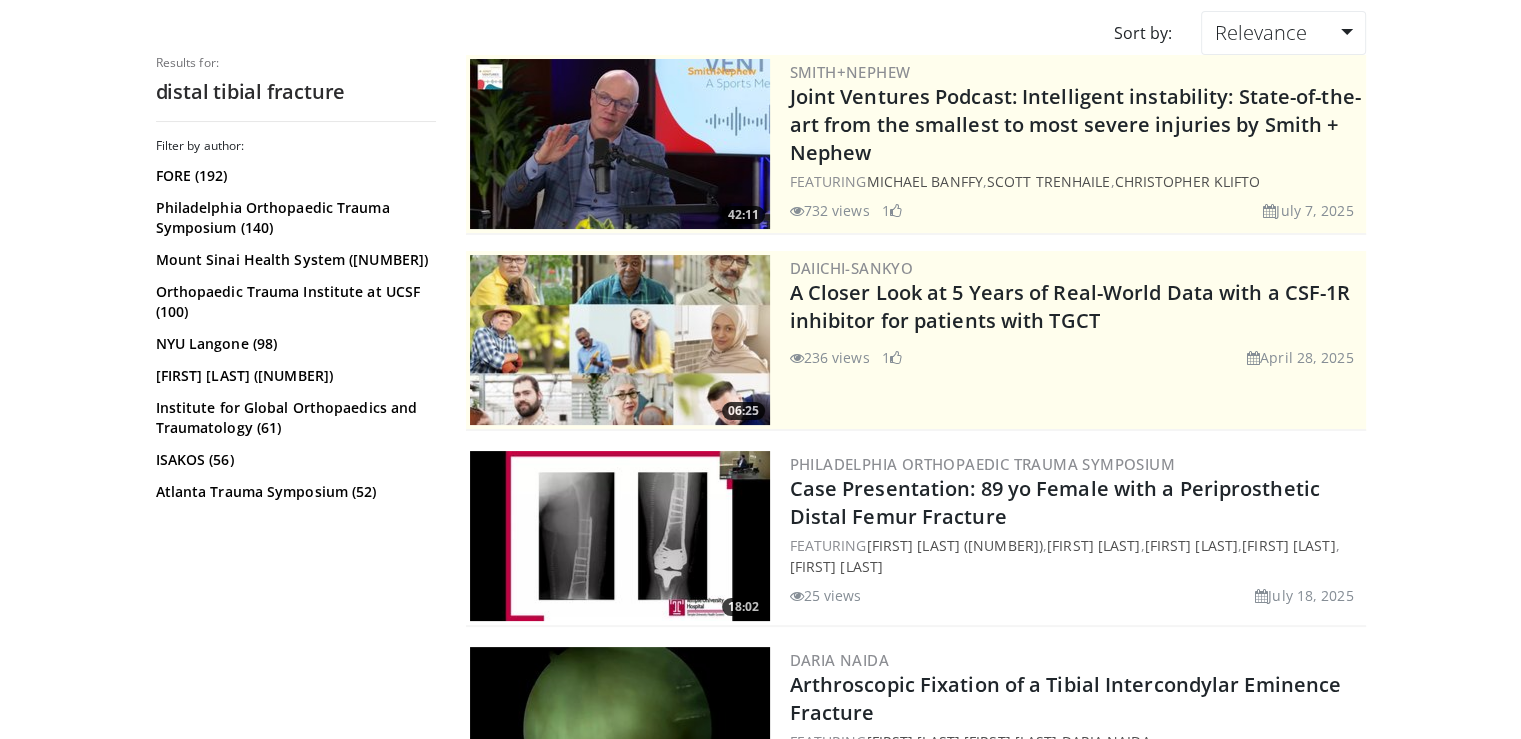 scroll, scrollTop: 0, scrollLeft: 0, axis: both 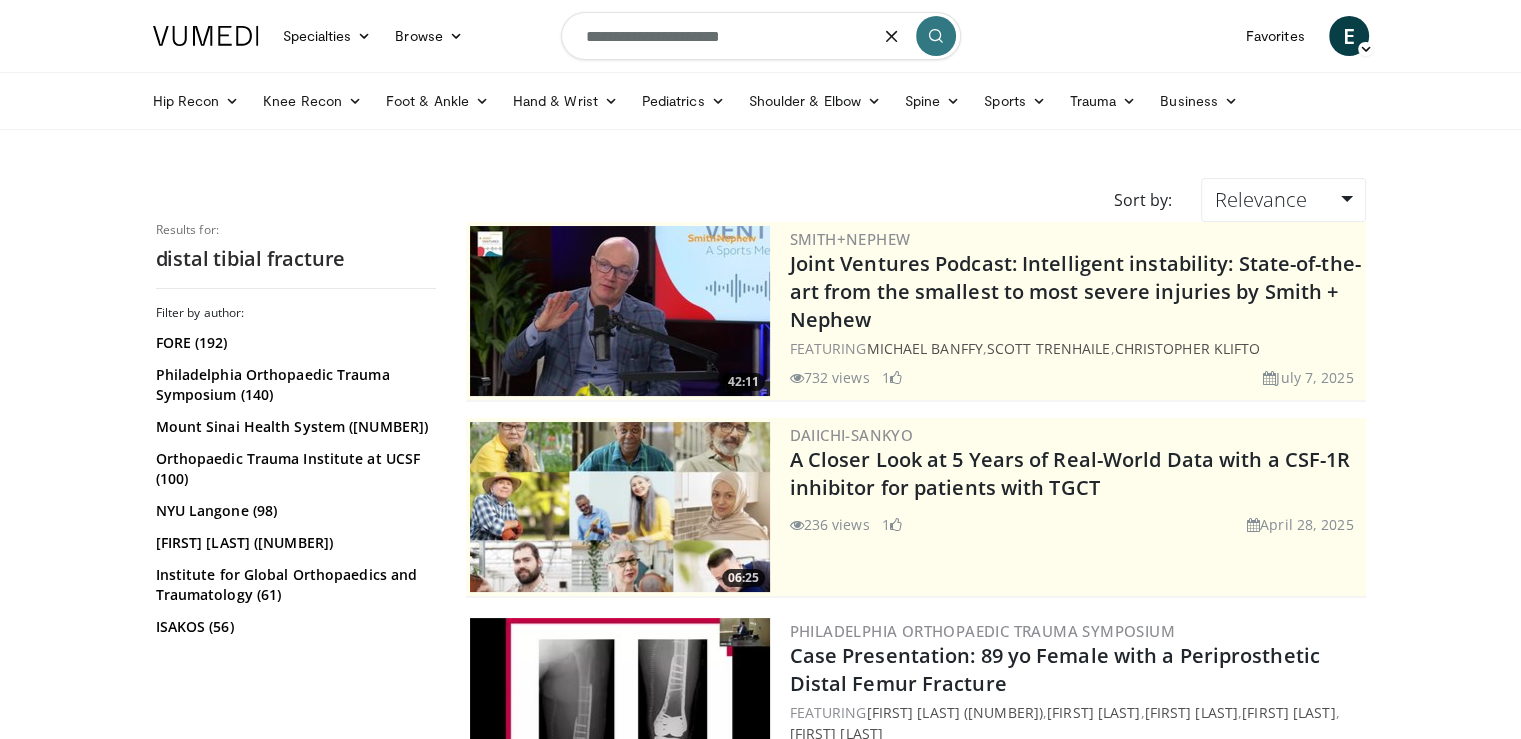 click on "**********" at bounding box center (761, 36) 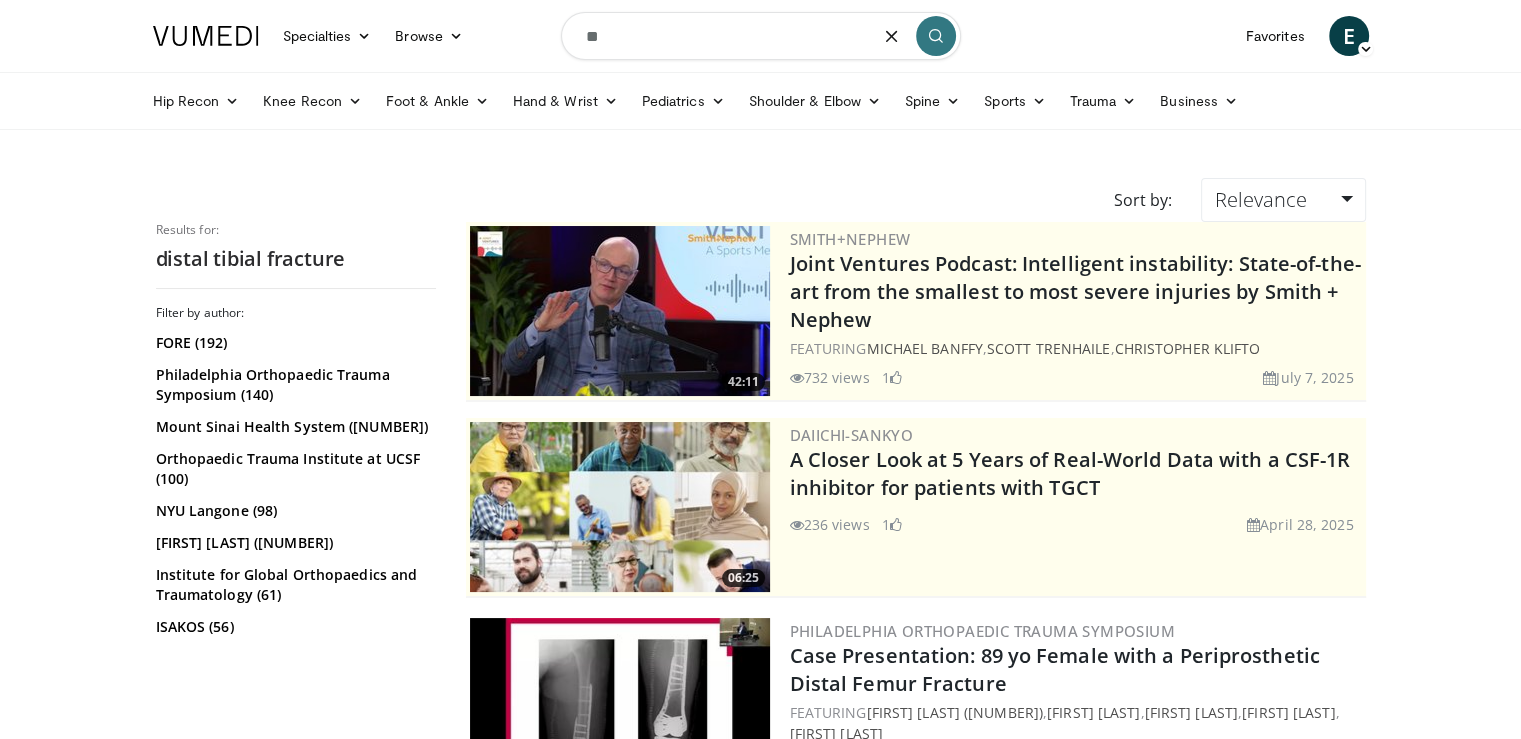 type on "*" 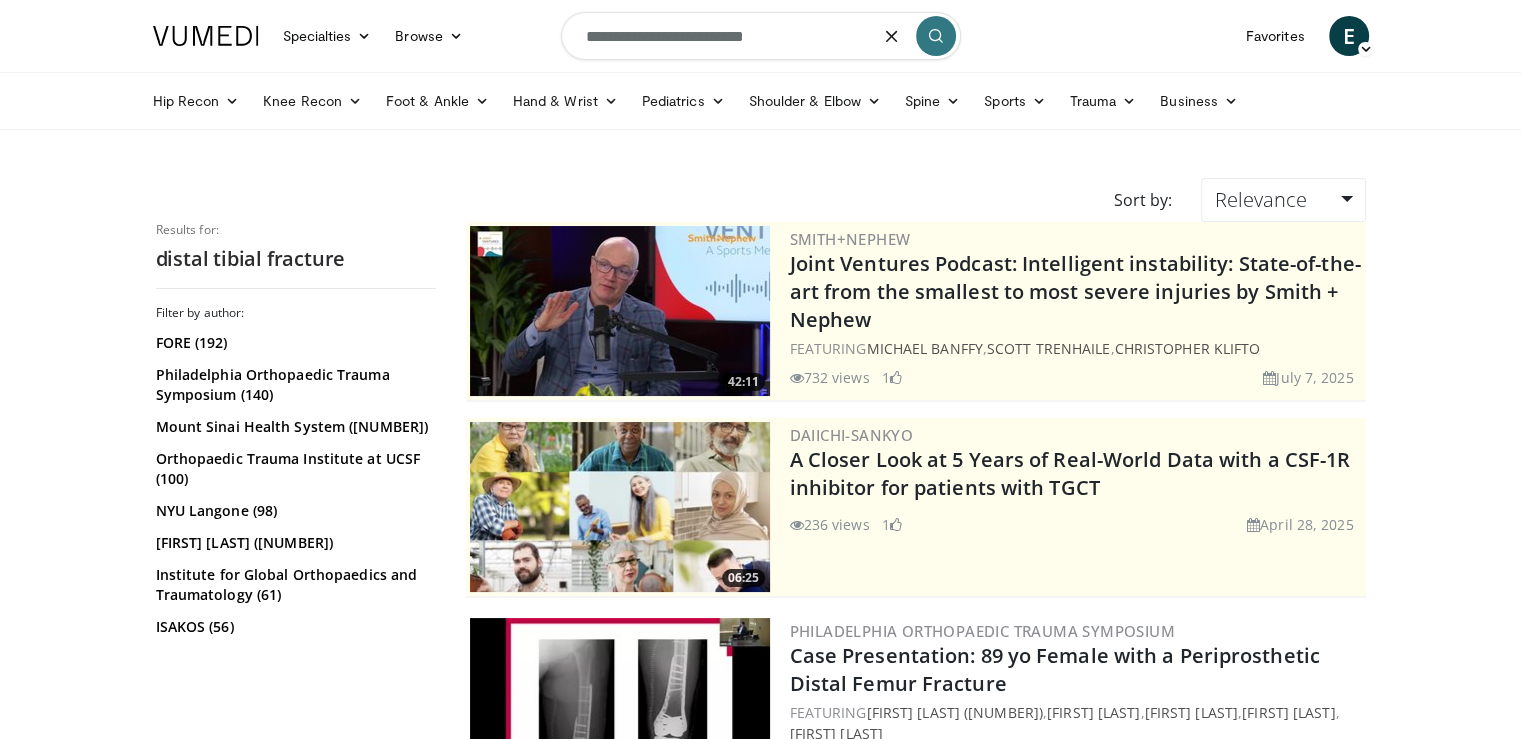 click on "**********" at bounding box center [761, 36] 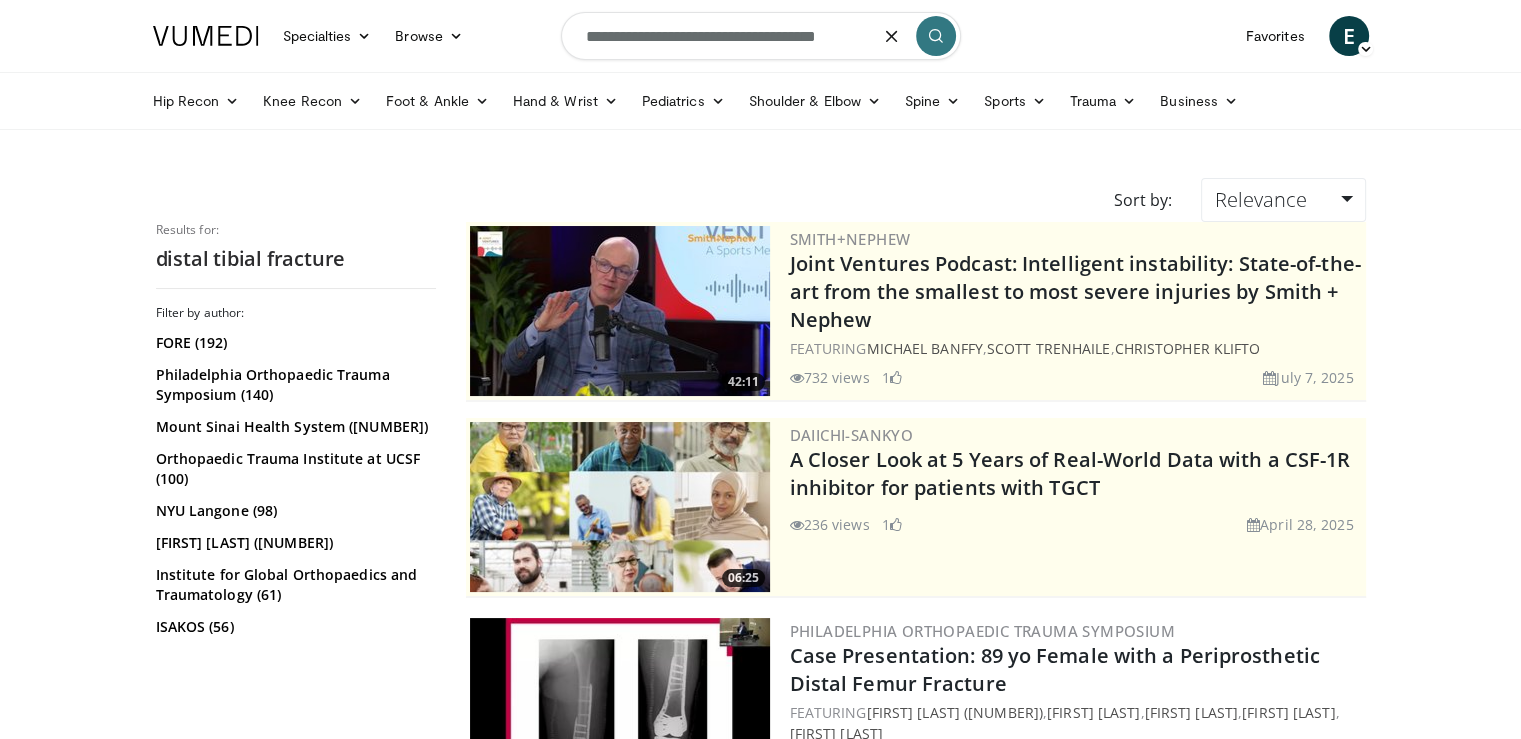 type on "**********" 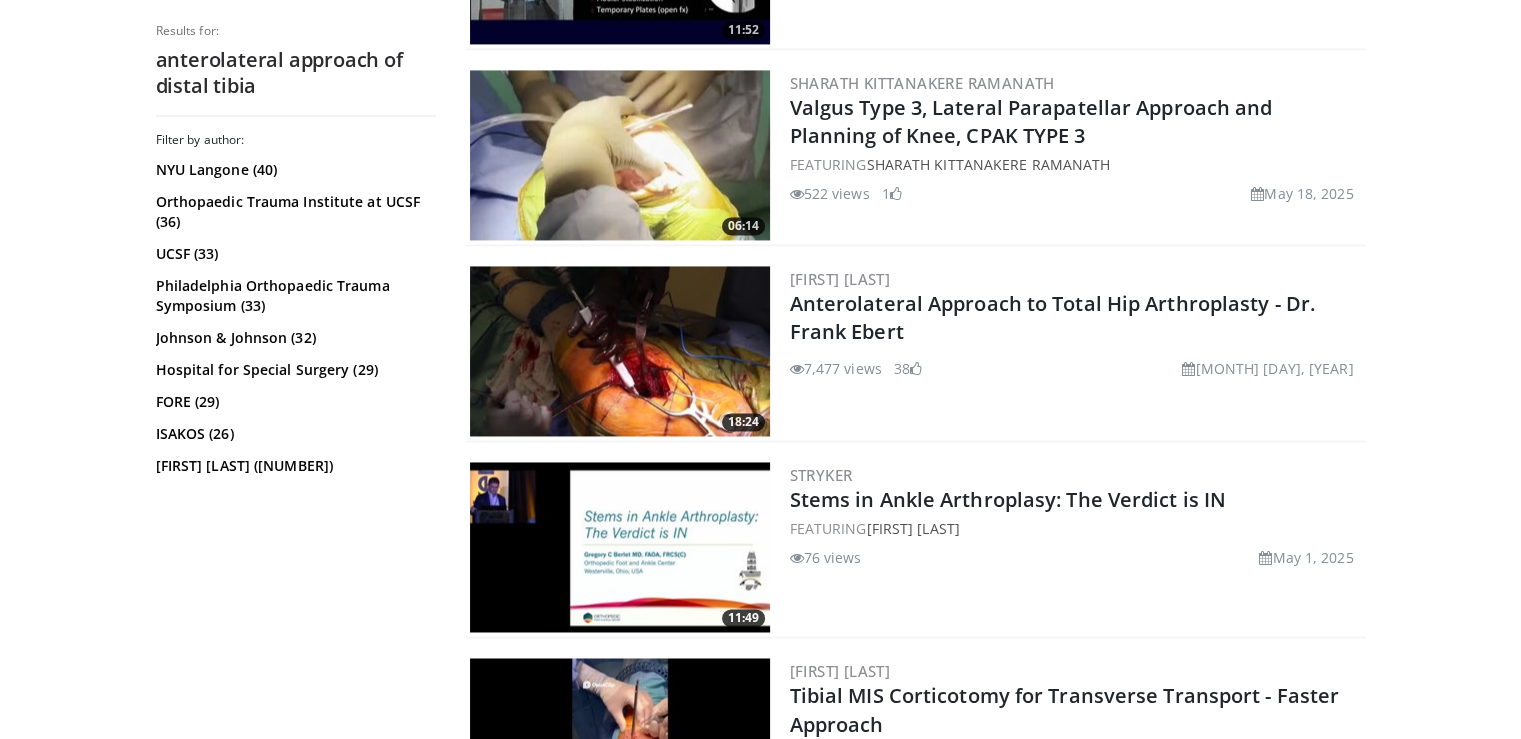 scroll, scrollTop: 2926, scrollLeft: 0, axis: vertical 